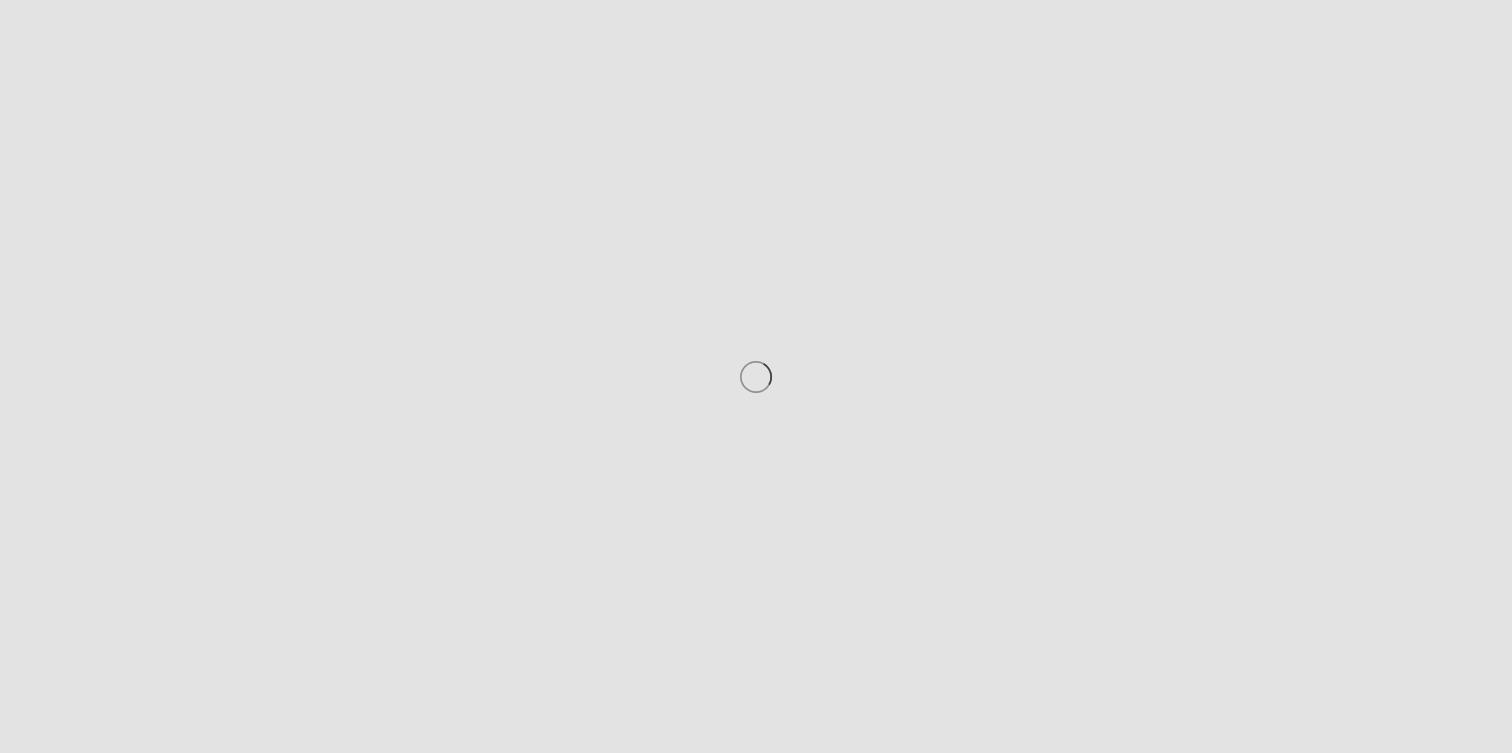 scroll, scrollTop: 0, scrollLeft: 0, axis: both 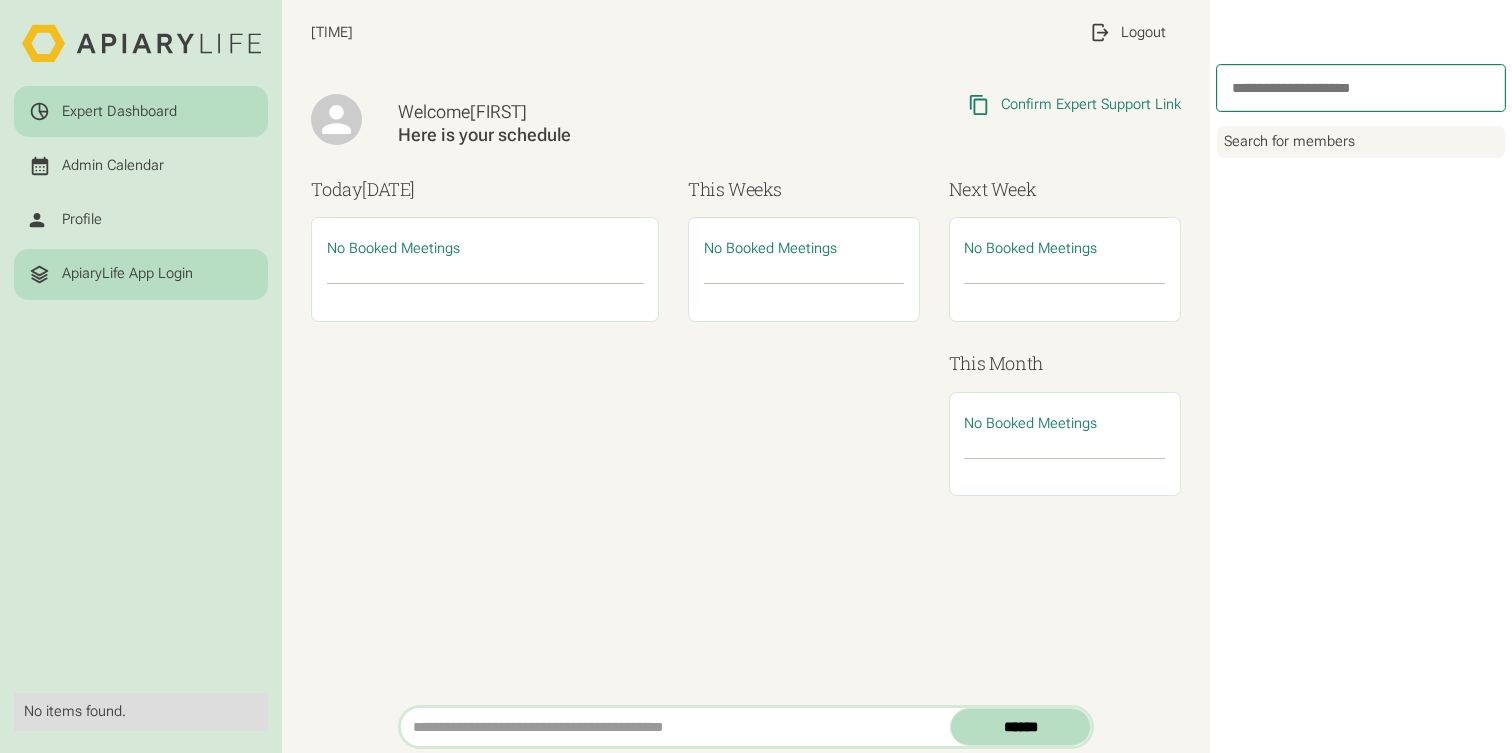 click on "ApiaryLife App Login" at bounding box center [127, 274] 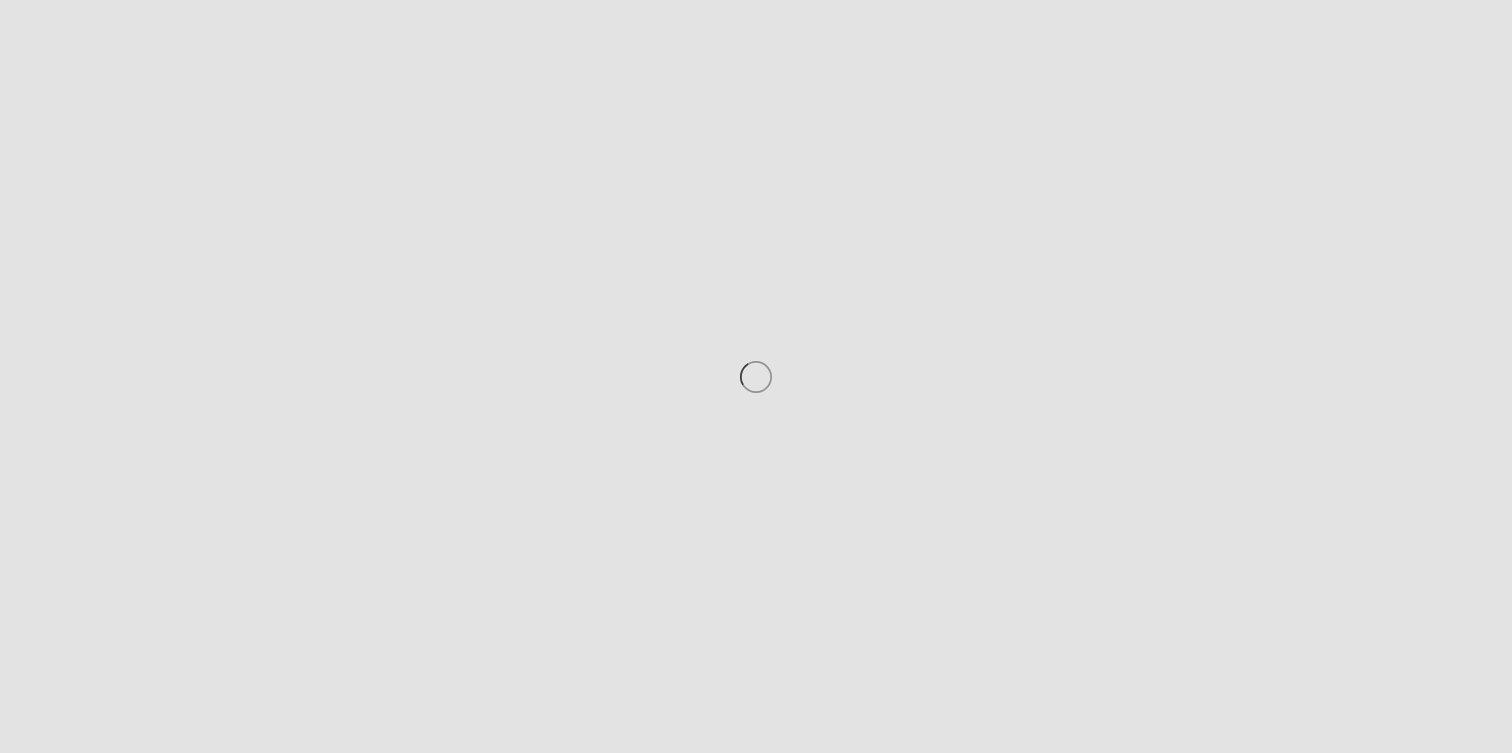 scroll, scrollTop: 0, scrollLeft: 0, axis: both 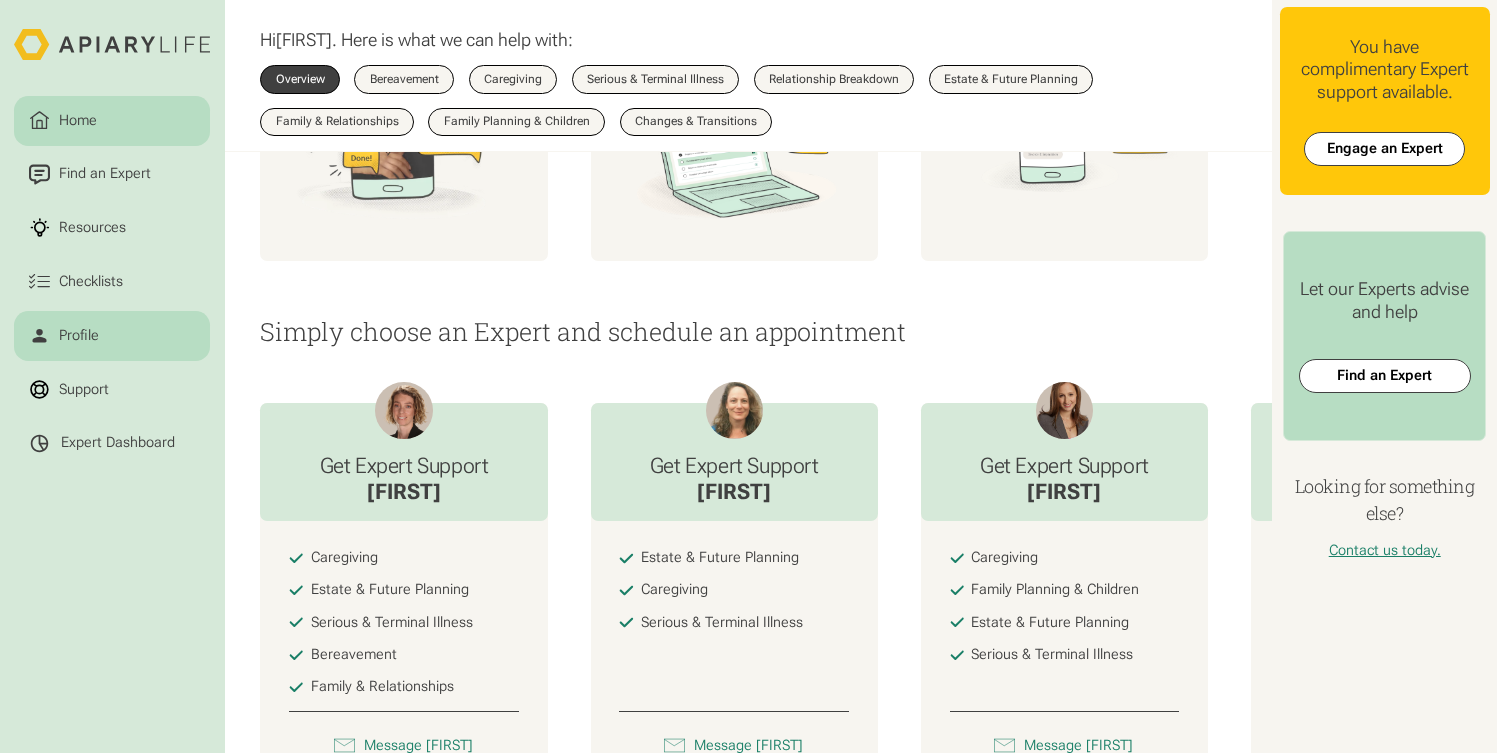 click on "Profile" at bounding box center (112, 336) 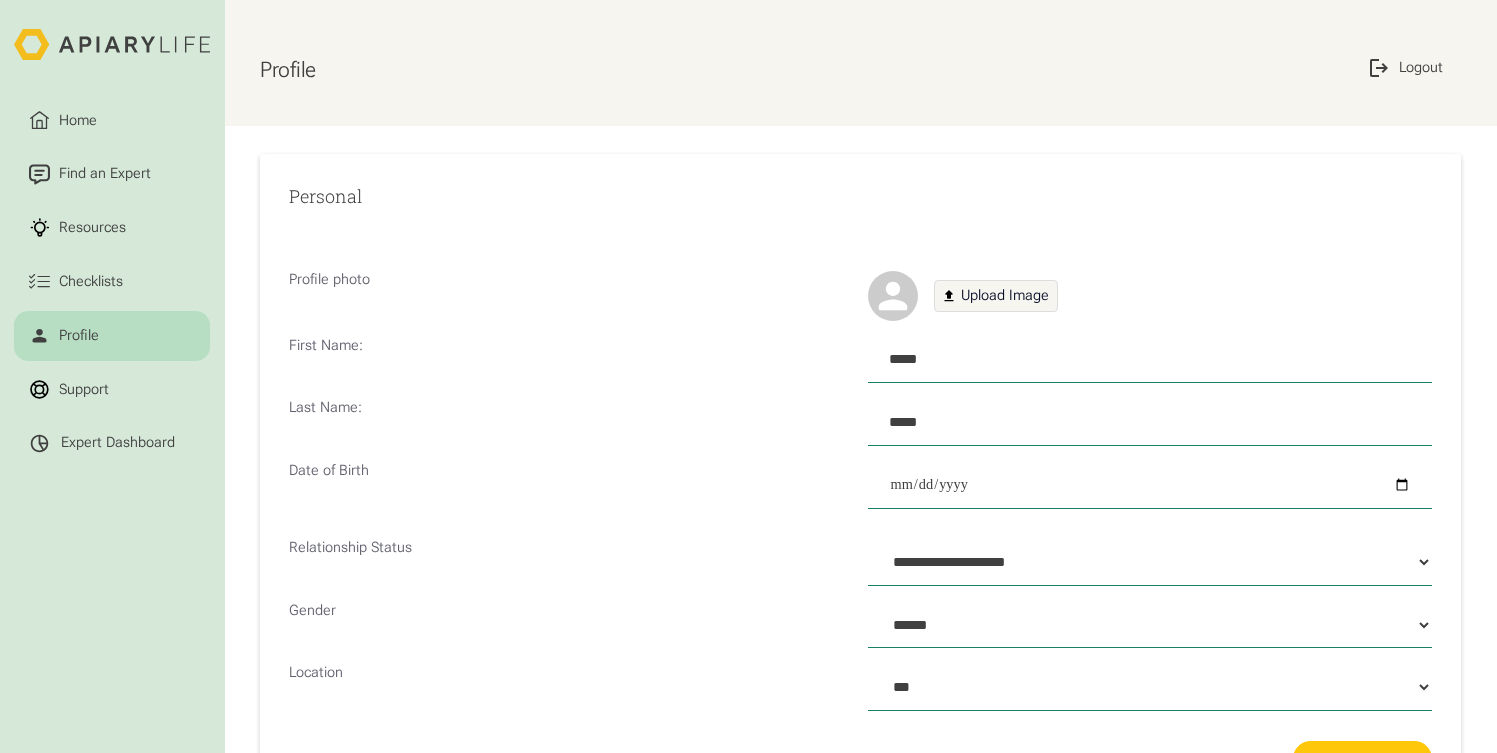 select on "***" 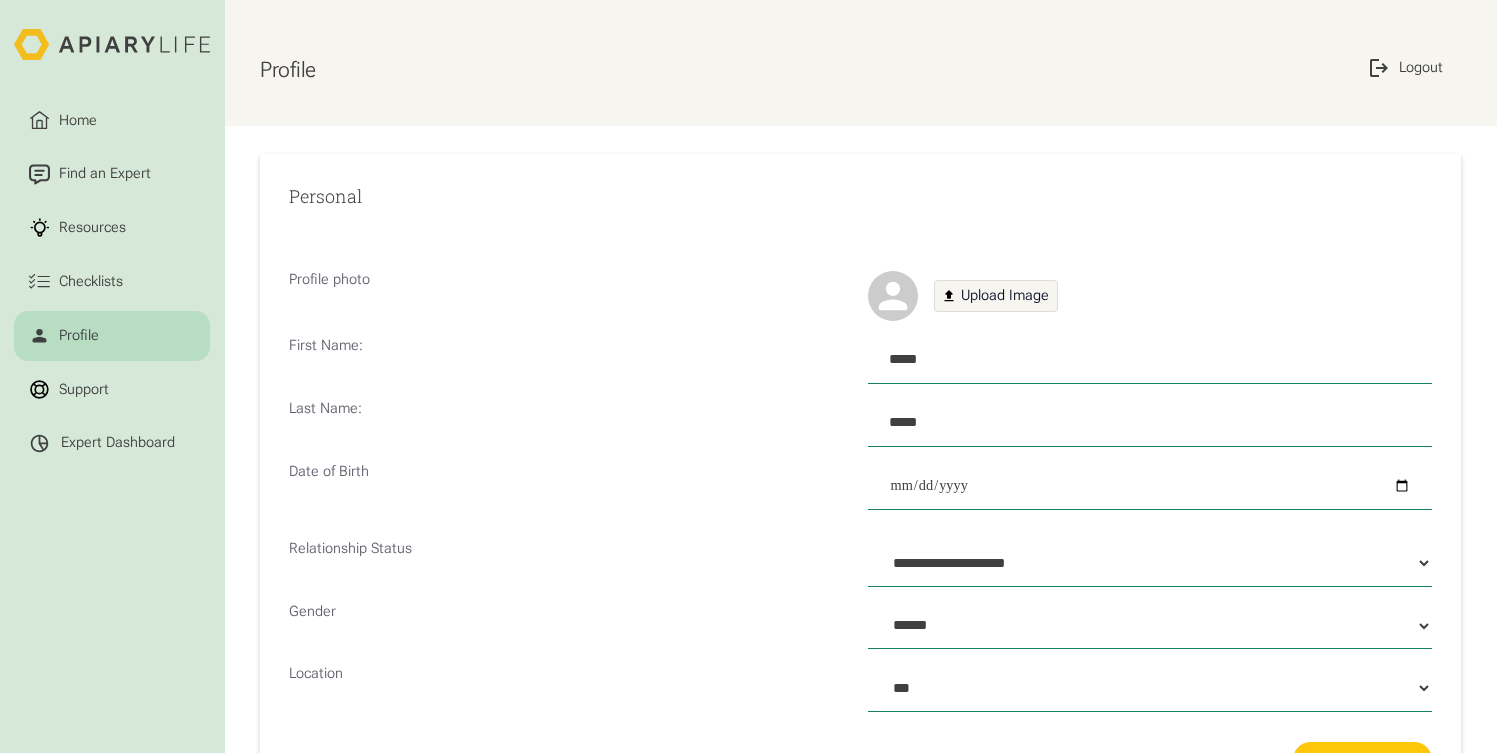 scroll, scrollTop: 0, scrollLeft: 0, axis: both 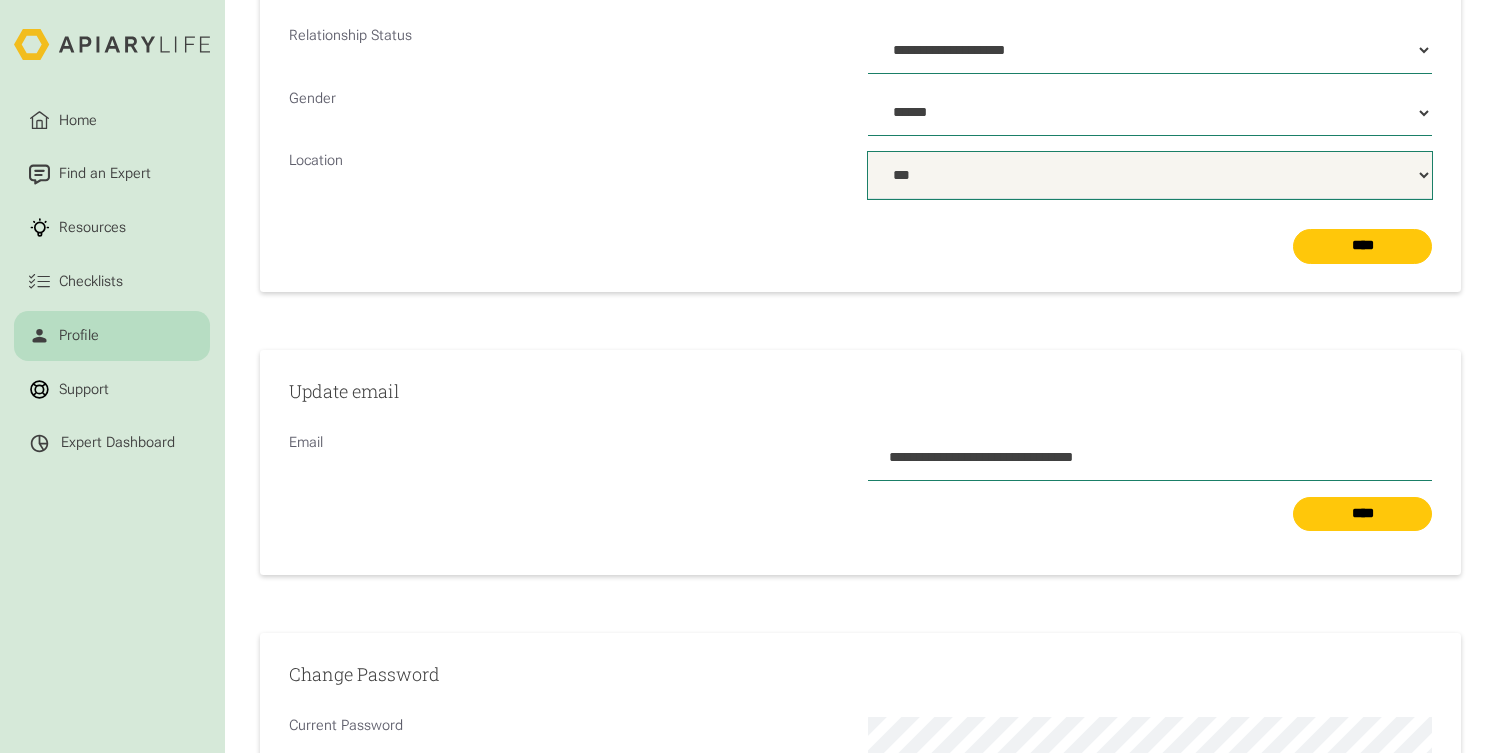 click on "**********" at bounding box center [1150, 175] 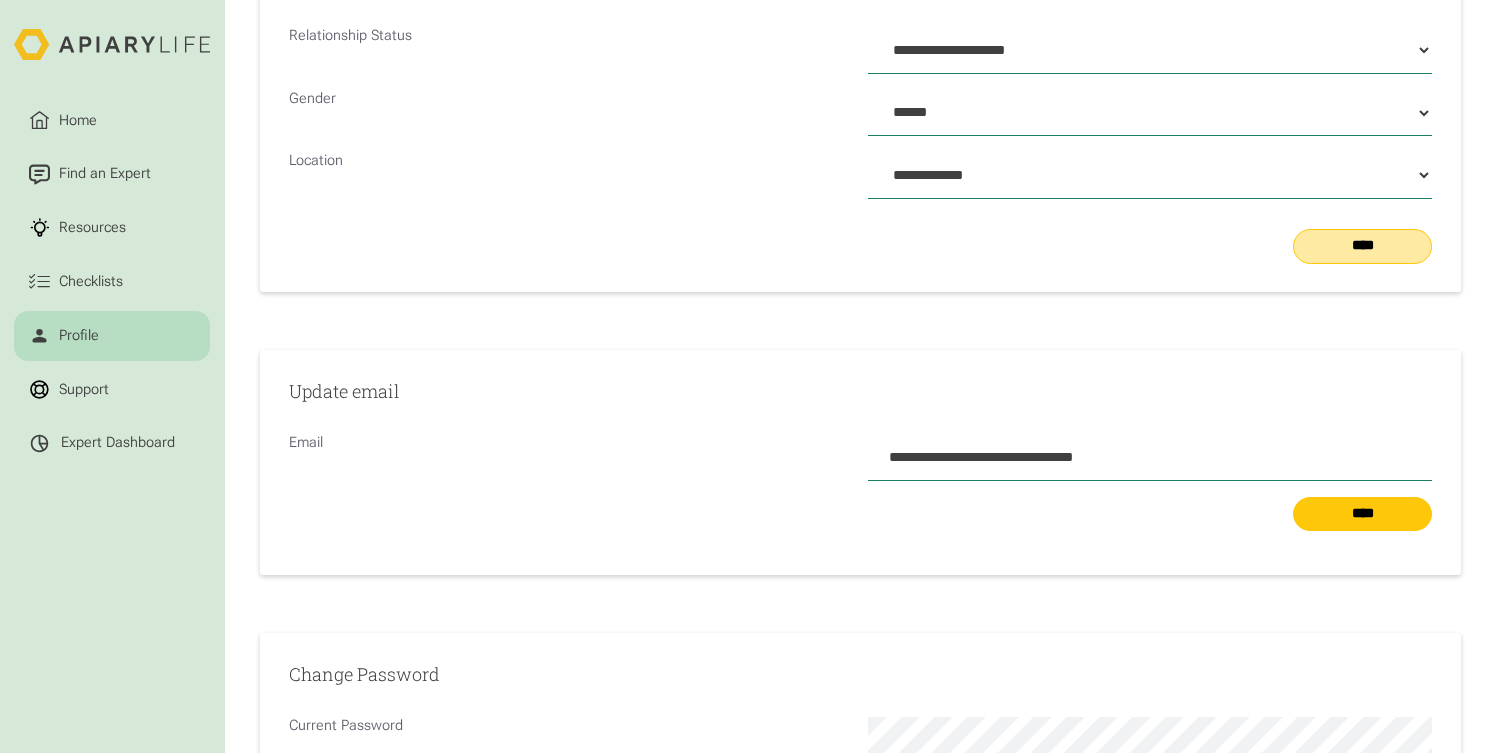 click on "****" at bounding box center (1362, 246) 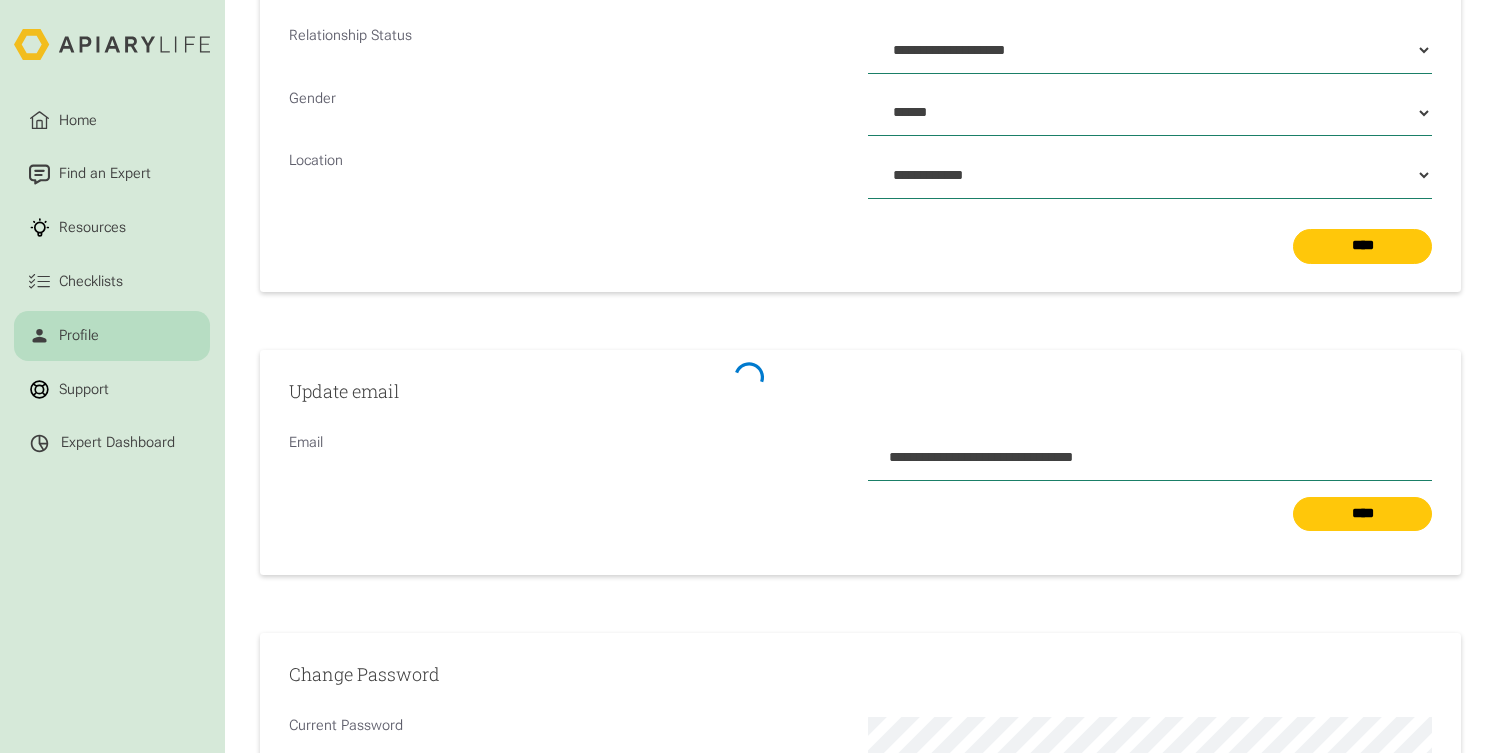 select 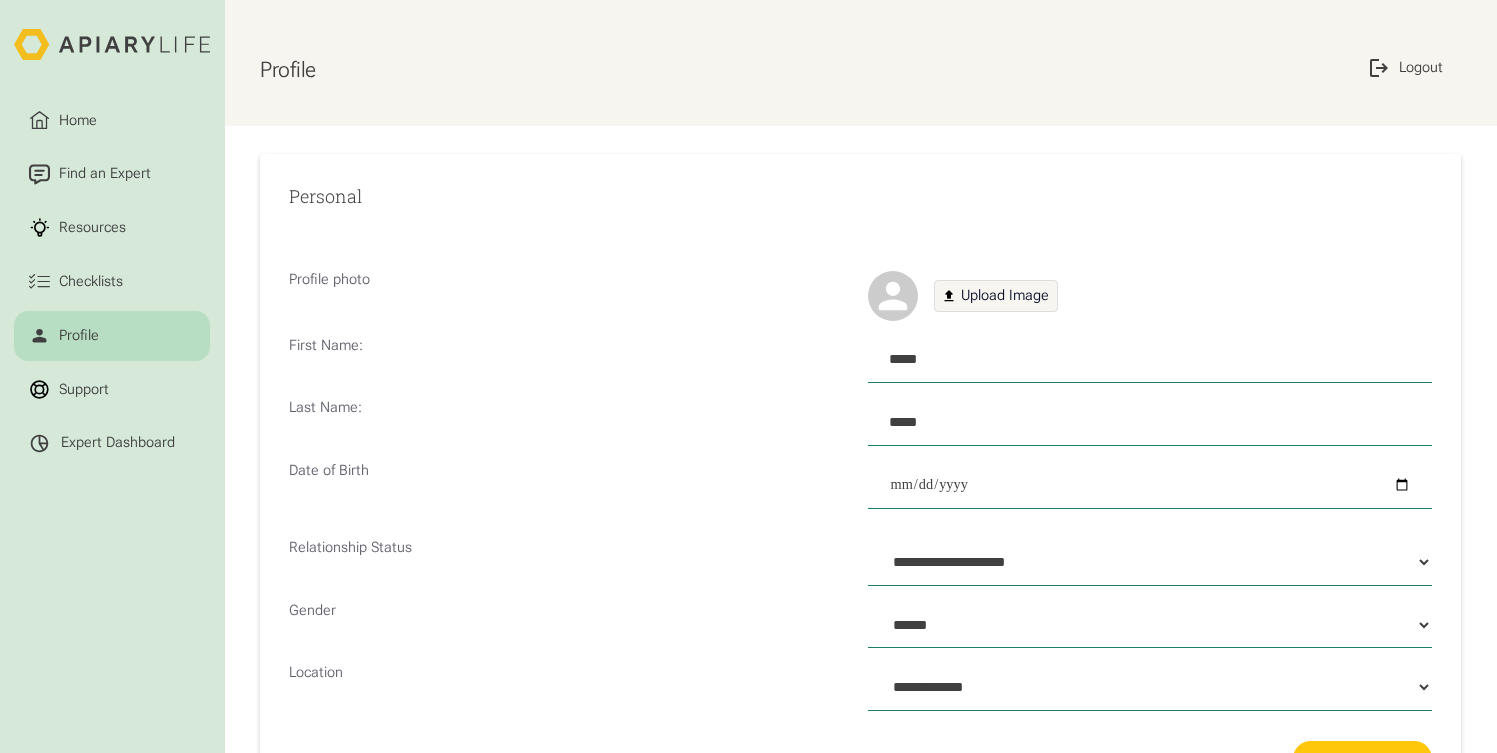 select on "**" 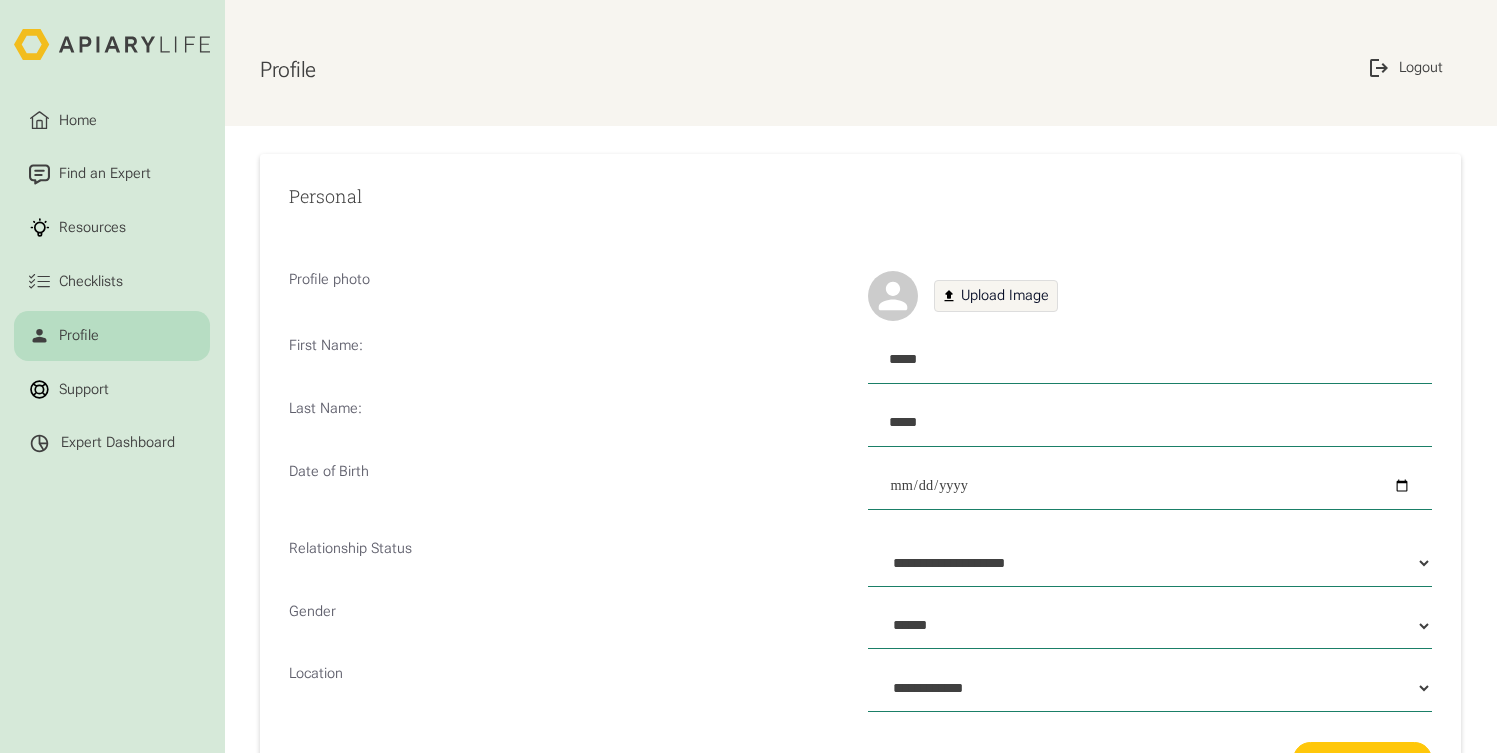 scroll, scrollTop: 0, scrollLeft: 0, axis: both 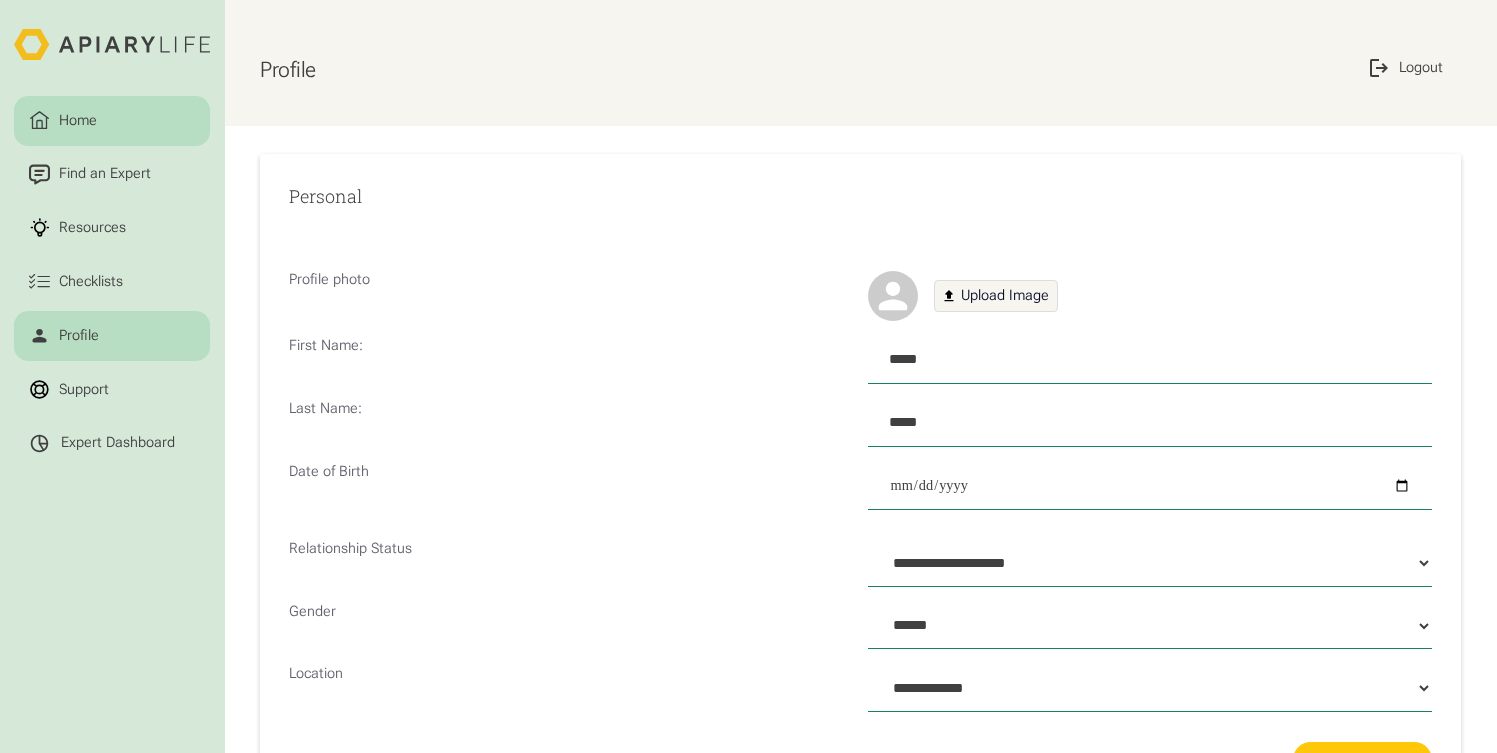 click on "Home" at bounding box center (78, 121) 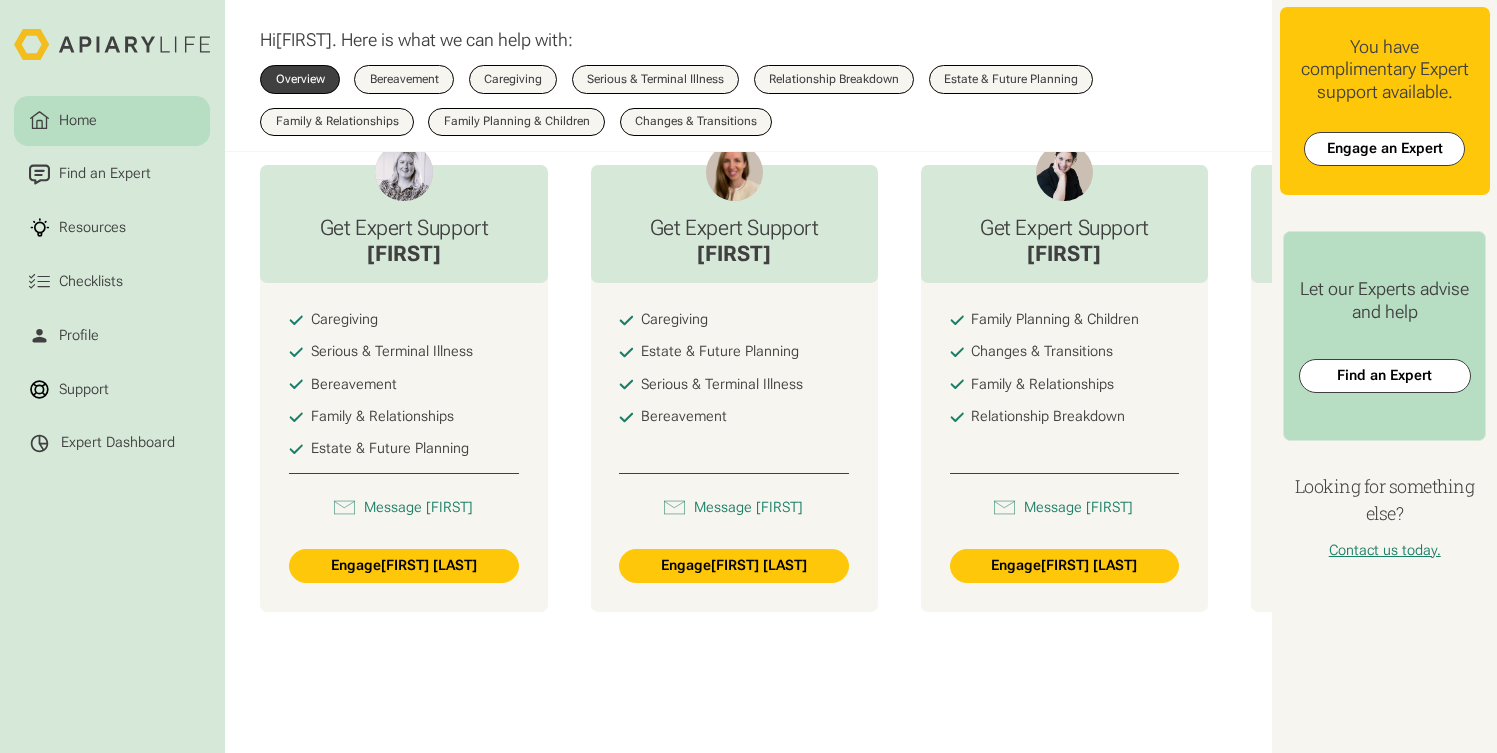 scroll, scrollTop: 1063, scrollLeft: 0, axis: vertical 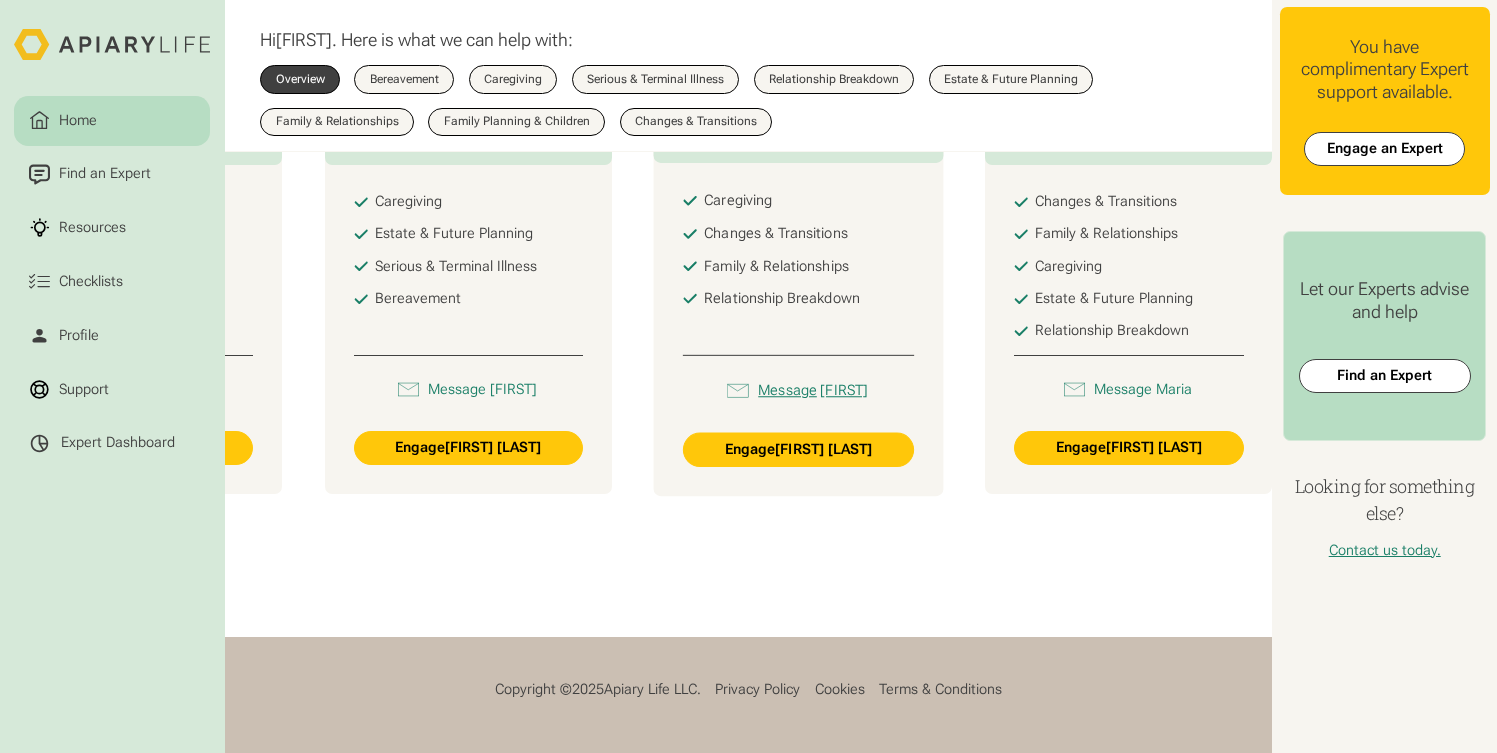 click on "Message" at bounding box center [787, 391] 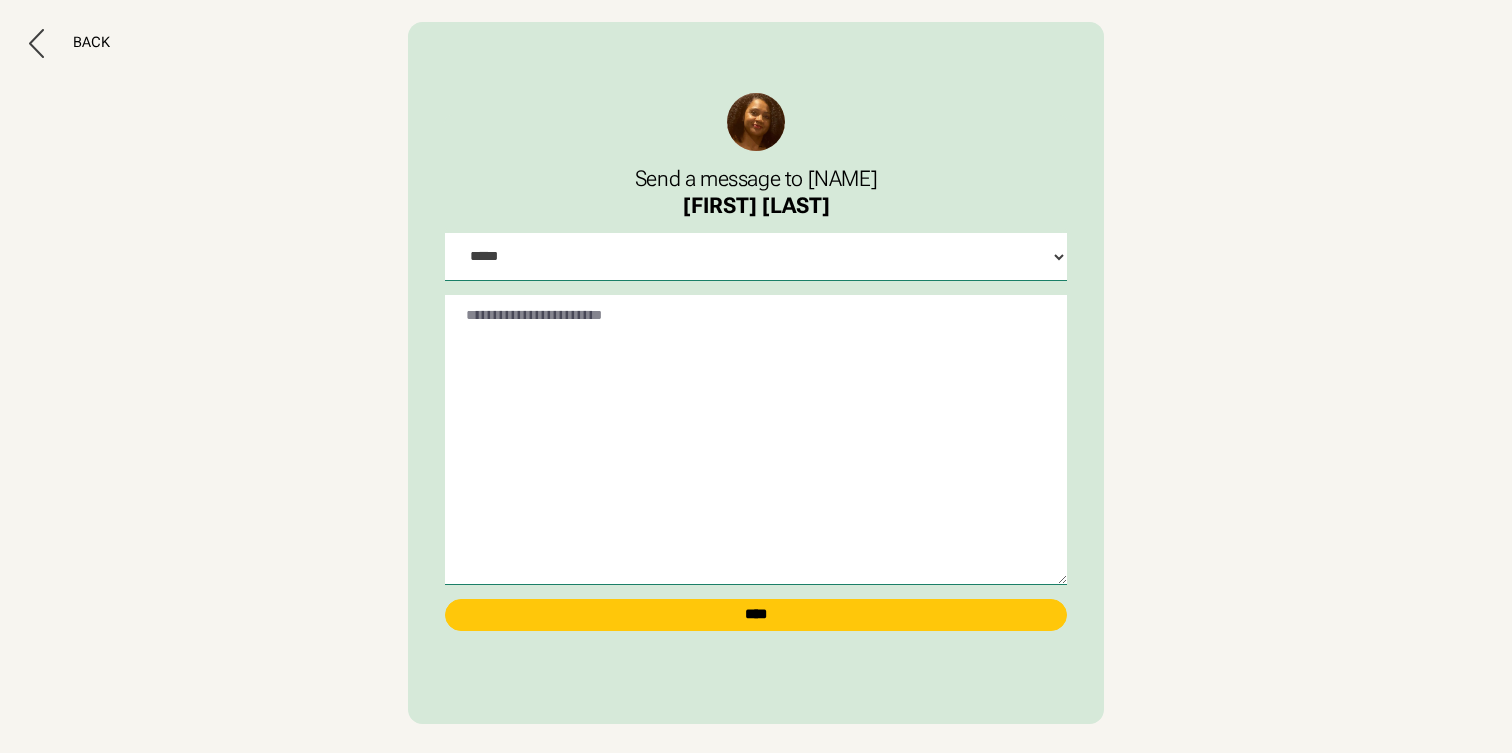 scroll, scrollTop: 0, scrollLeft: 0, axis: both 